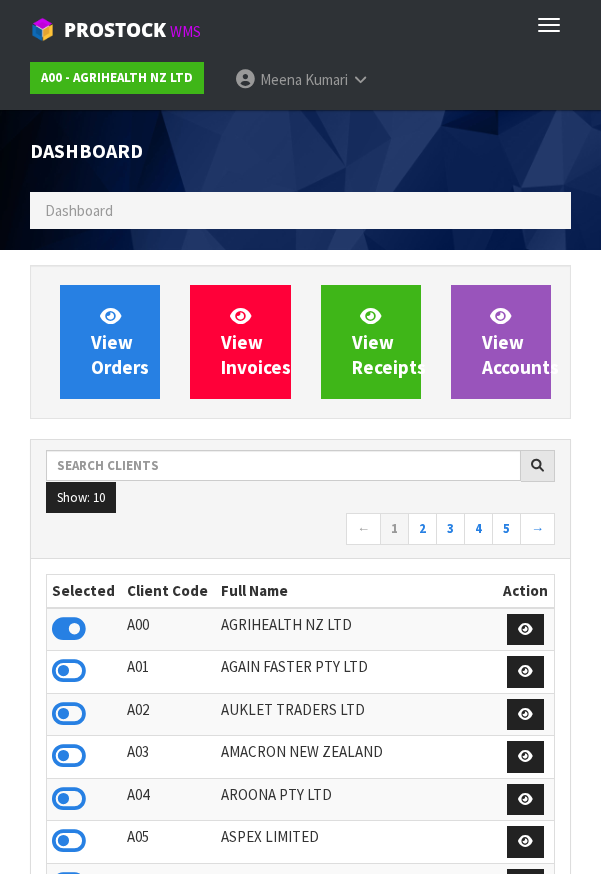 scroll, scrollTop: 0, scrollLeft: 0, axis: both 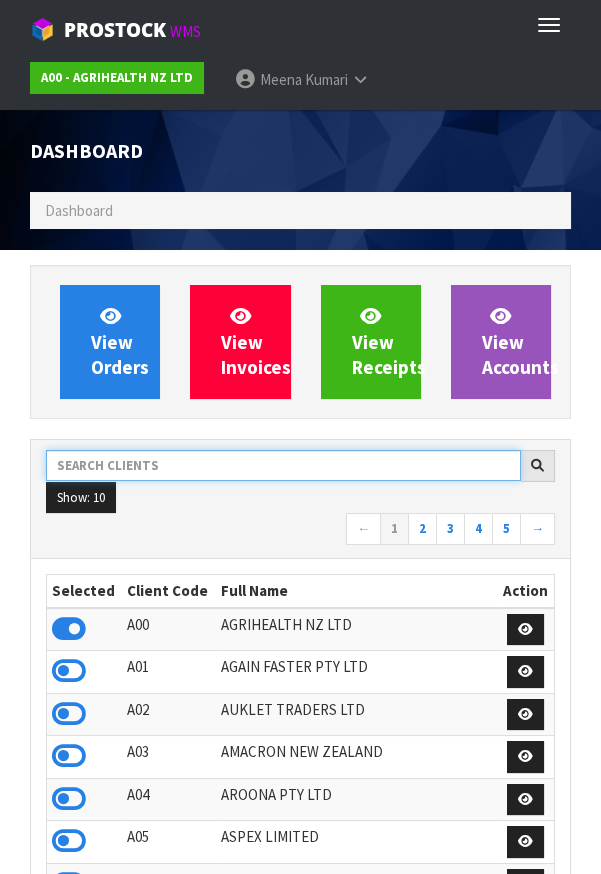 click at bounding box center (283, 465) 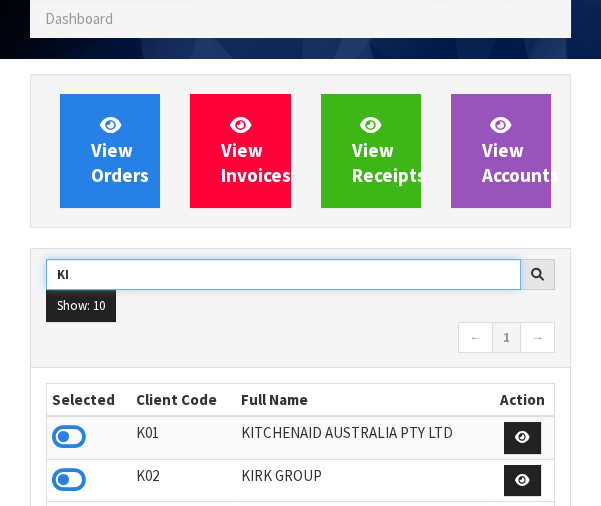 scroll, scrollTop: 223, scrollLeft: 0, axis: vertical 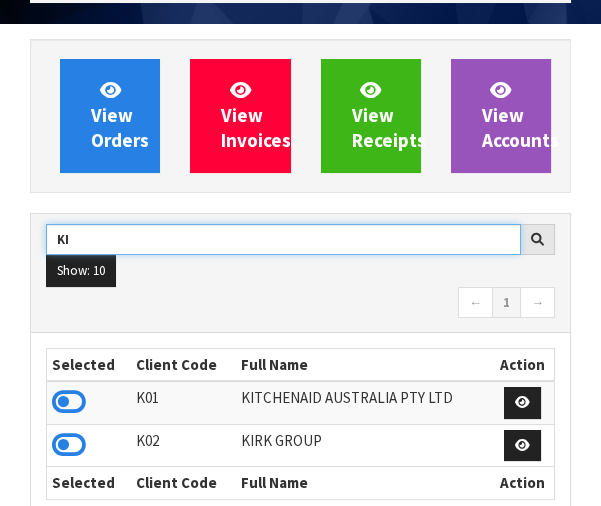 type on "KI" 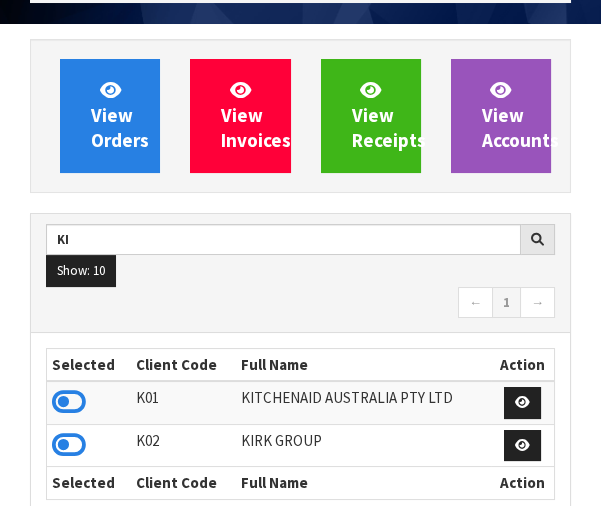click at bounding box center (69, 402) 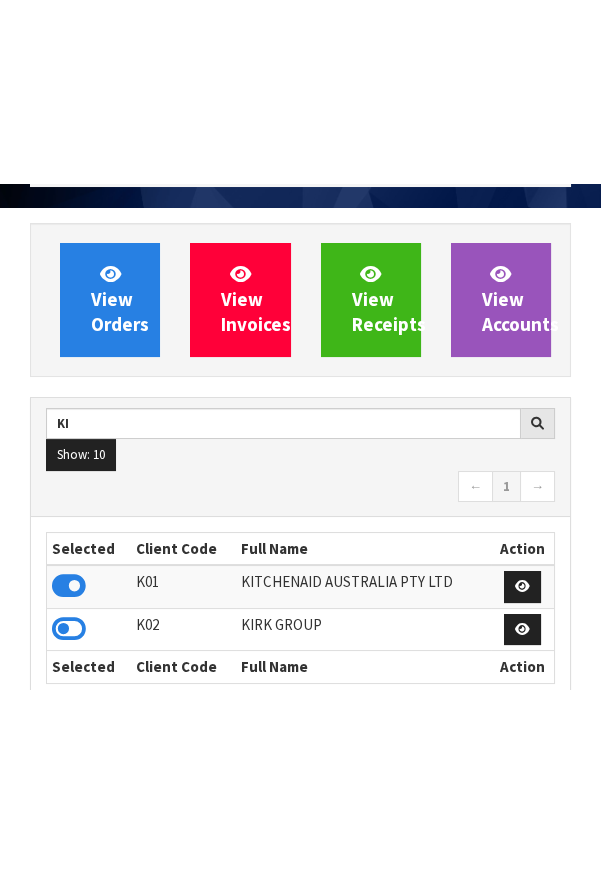 scroll, scrollTop: 226, scrollLeft: 0, axis: vertical 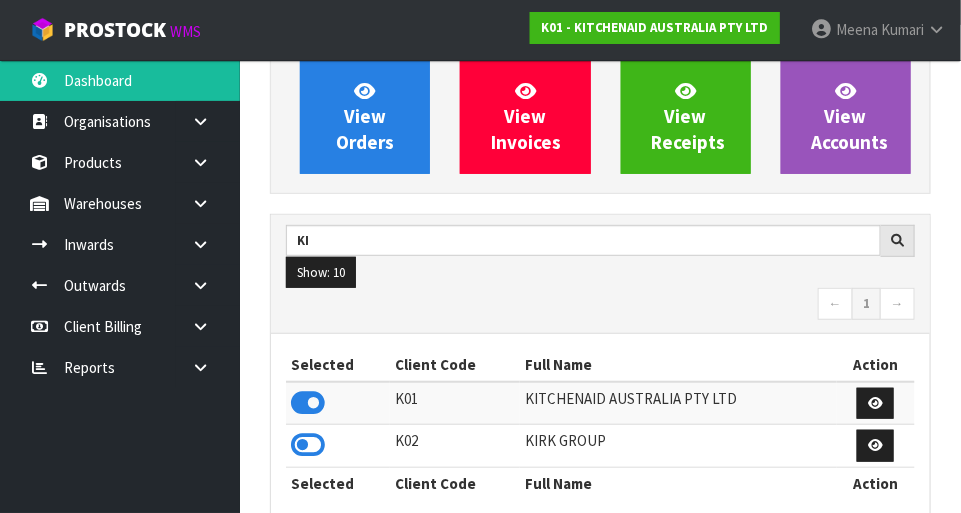 click at bounding box center (208, 203) 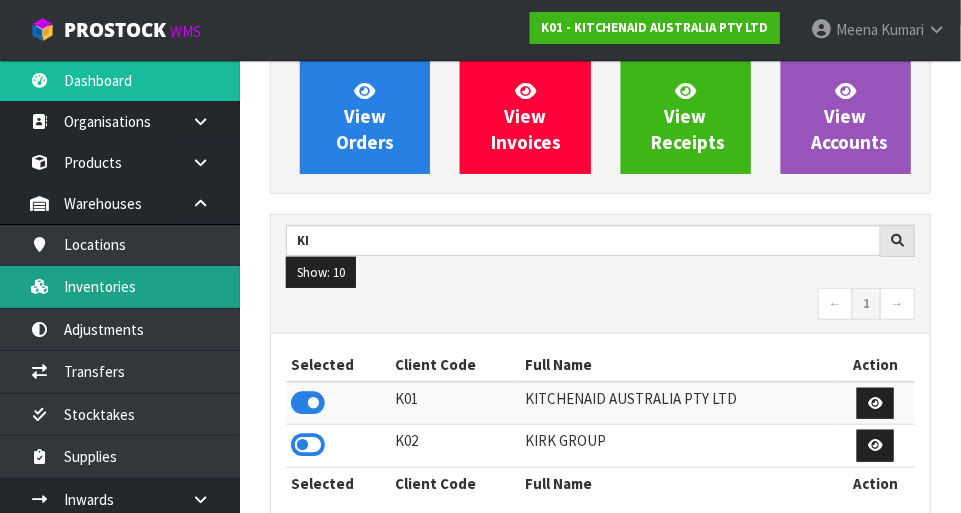 click on "Inventories" at bounding box center [120, 286] 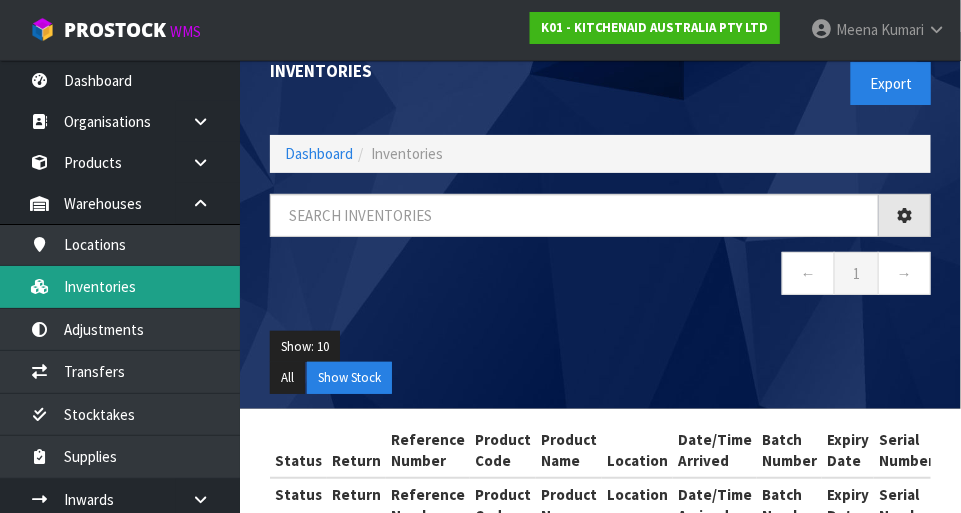 scroll, scrollTop: 0, scrollLeft: 0, axis: both 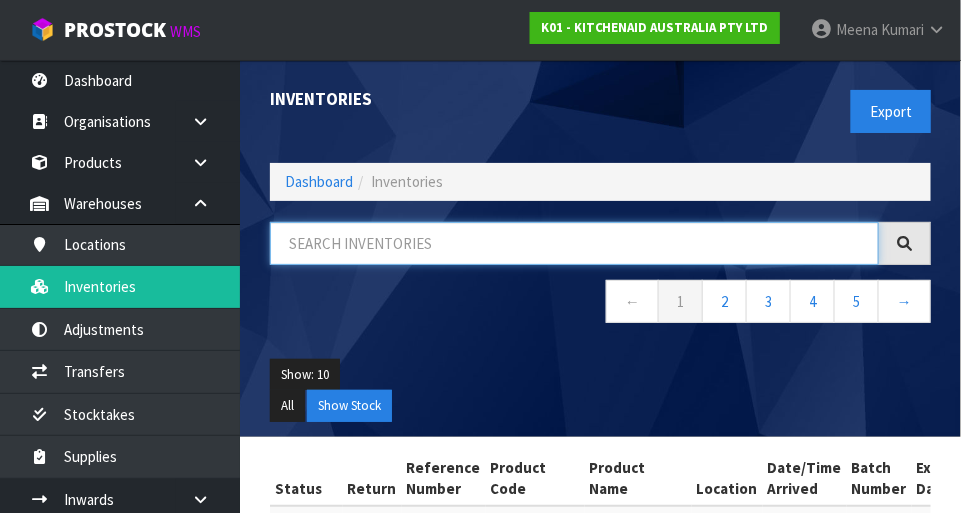 click at bounding box center [574, 243] 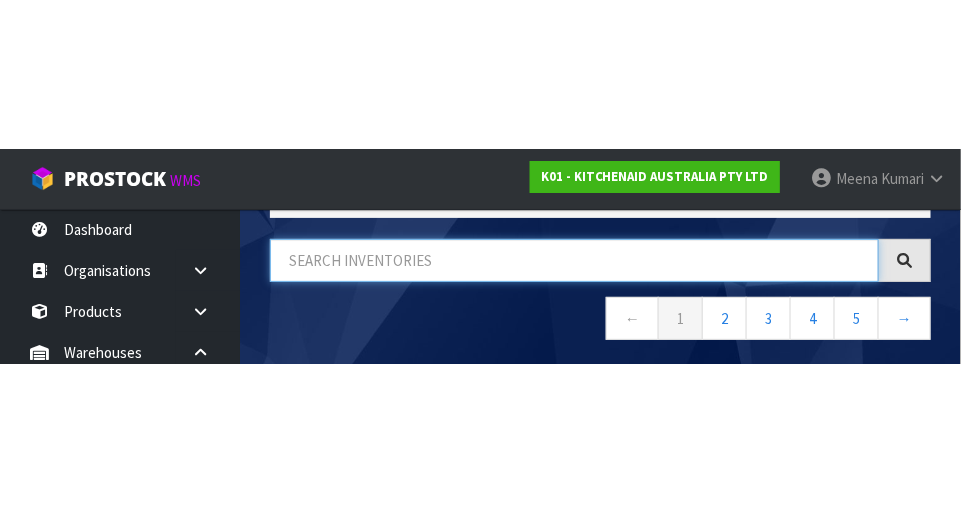 scroll, scrollTop: 135, scrollLeft: 0, axis: vertical 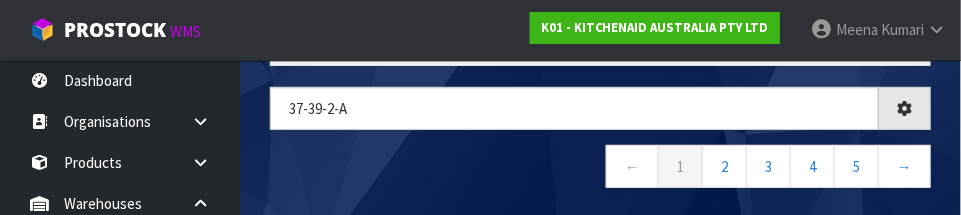 click on "←
1 2 3 4 5
→" at bounding box center (600, 169) 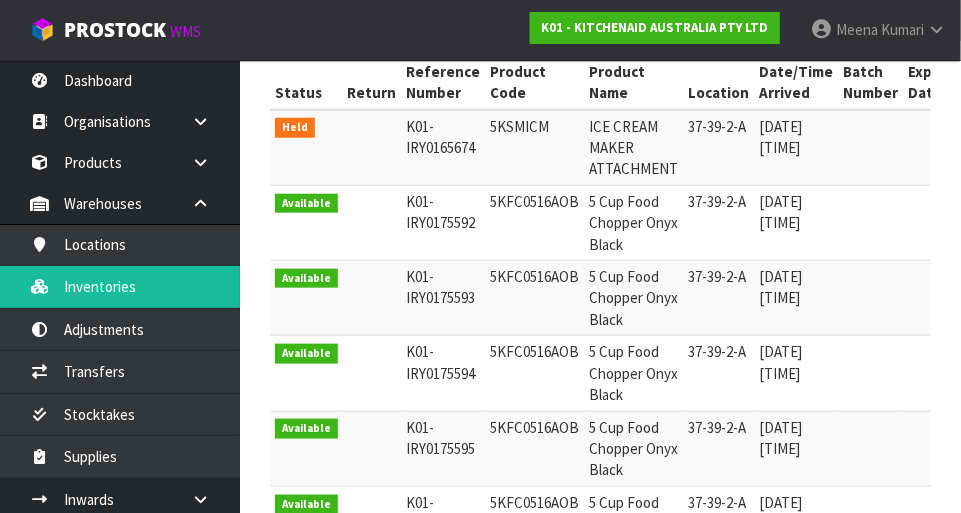 scroll, scrollTop: 398, scrollLeft: 0, axis: vertical 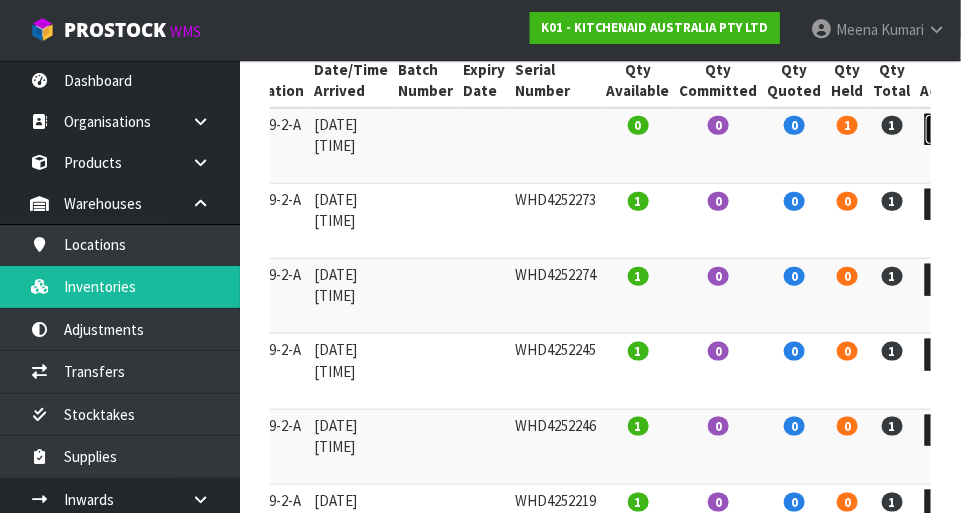 click at bounding box center (943, 130) 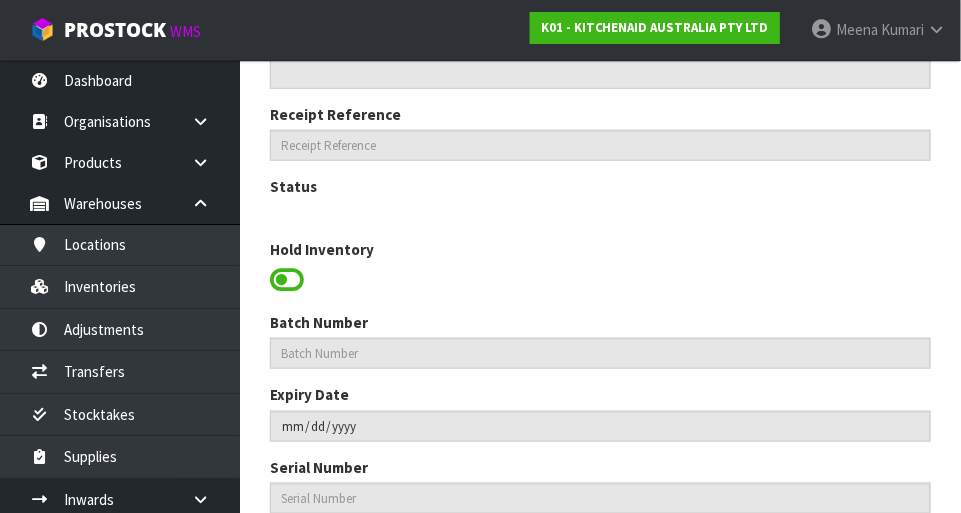 type on "5KSMICM" 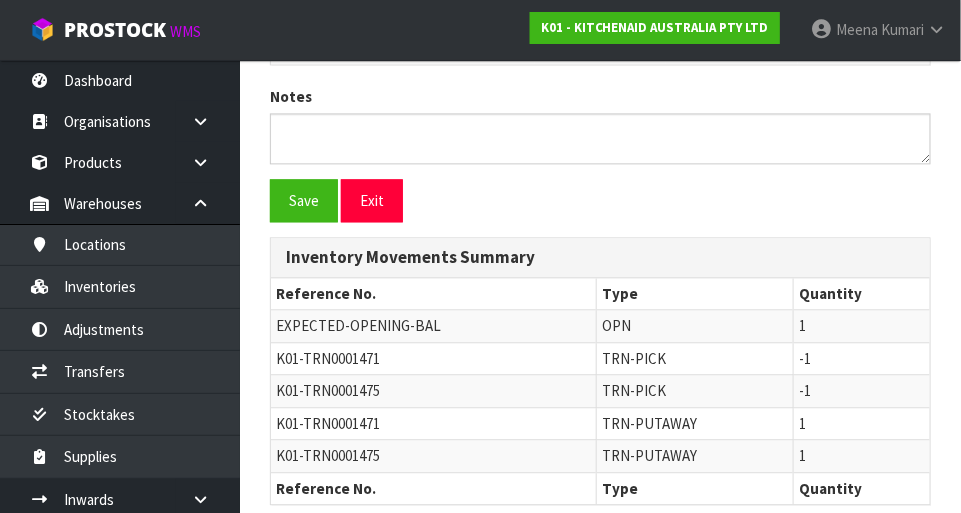 scroll, scrollTop: 1045, scrollLeft: 0, axis: vertical 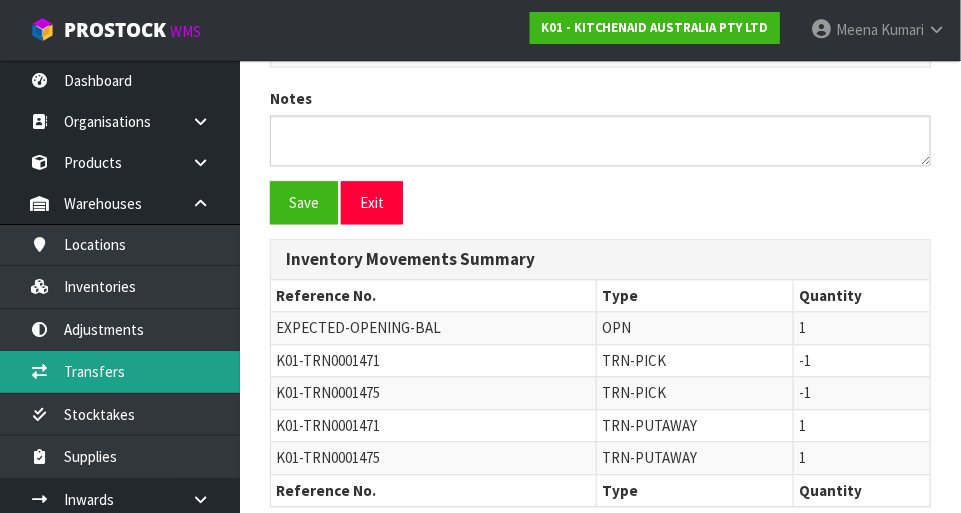 click on "Transfers" at bounding box center [120, 371] 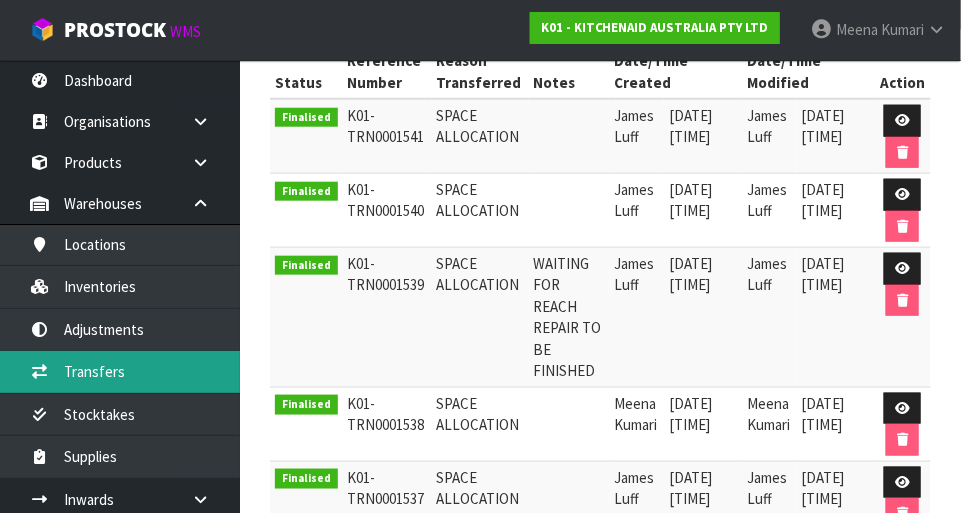 scroll, scrollTop: 0, scrollLeft: 0, axis: both 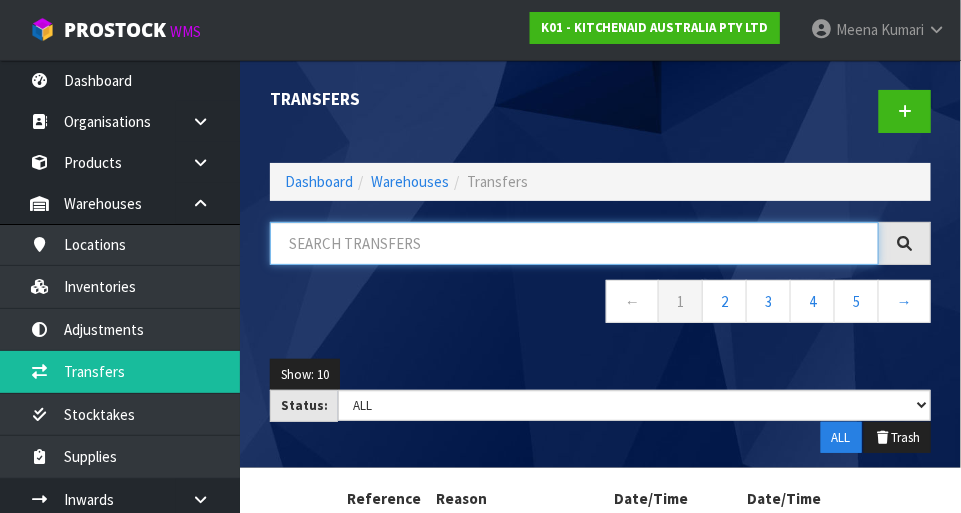 click at bounding box center (574, 243) 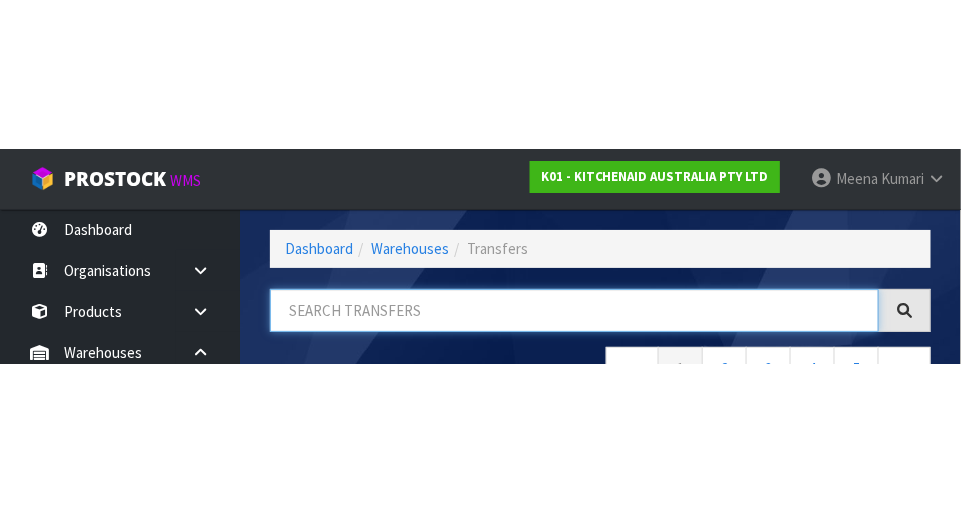 scroll, scrollTop: 135, scrollLeft: 0, axis: vertical 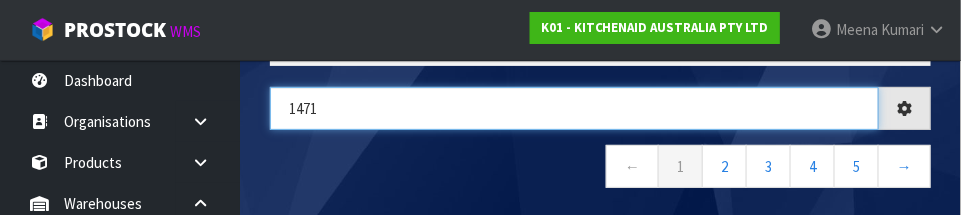 type on "1471" 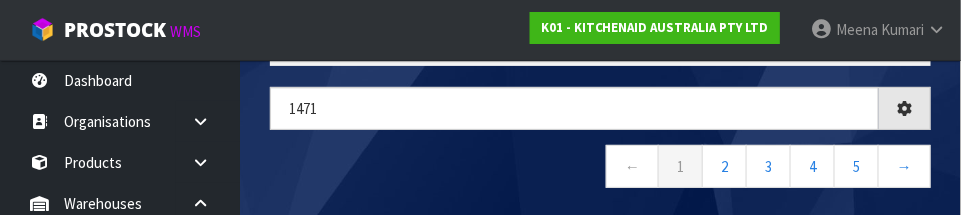 click on "←
1 2 3 4 5
→" at bounding box center (600, 169) 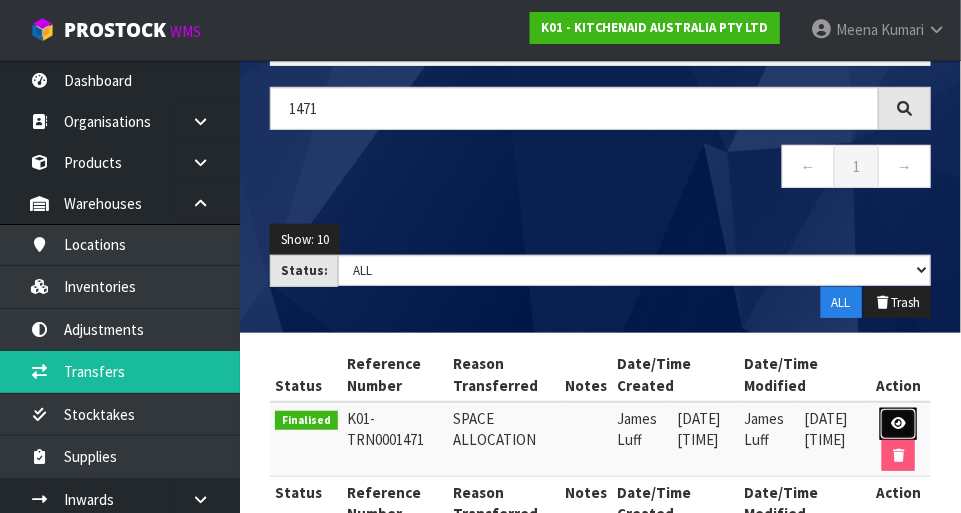 click at bounding box center (898, 424) 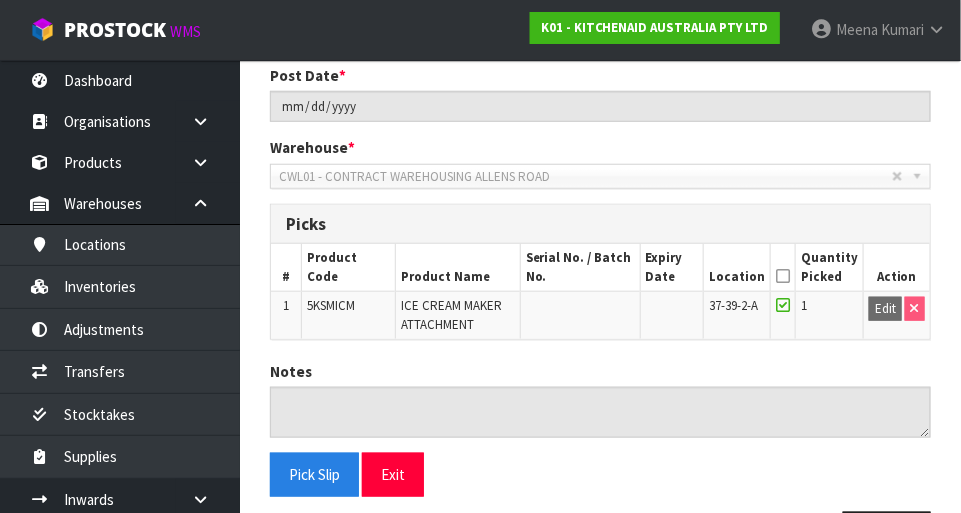 scroll, scrollTop: 419, scrollLeft: 0, axis: vertical 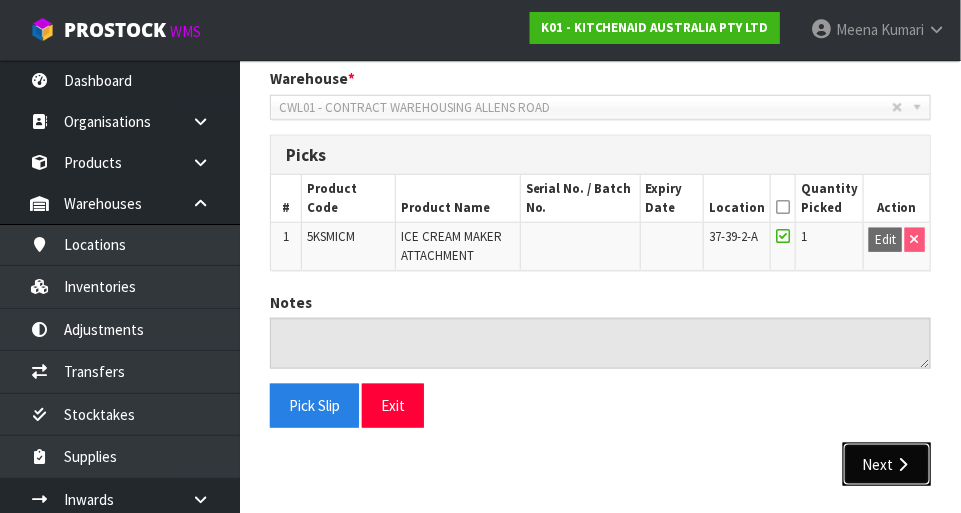 click on "Next" at bounding box center (887, 464) 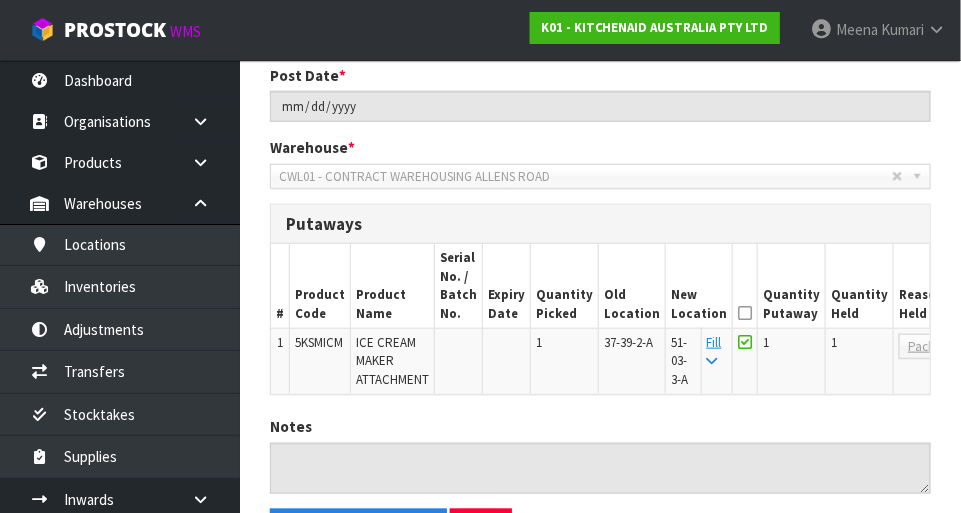 scroll, scrollTop: 0, scrollLeft: 0, axis: both 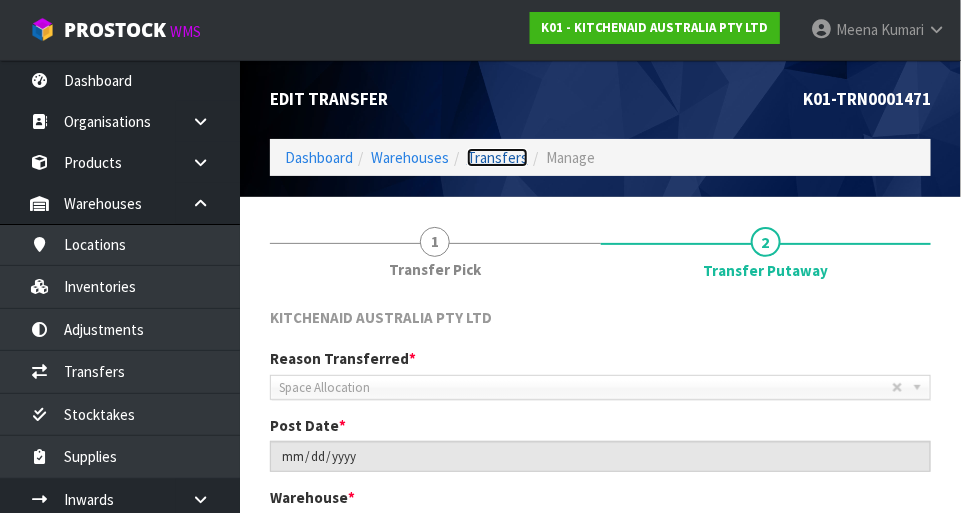 click on "Transfers" at bounding box center [497, 157] 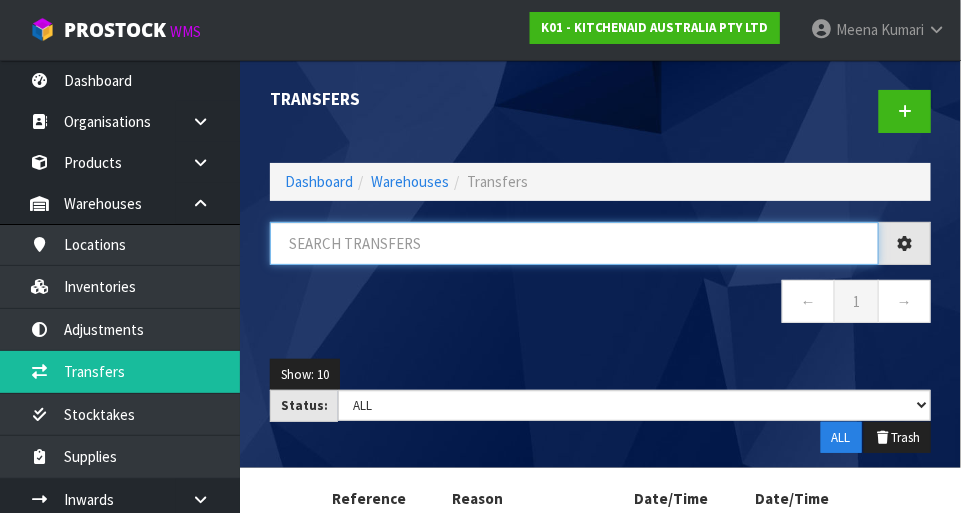 click at bounding box center (574, 243) 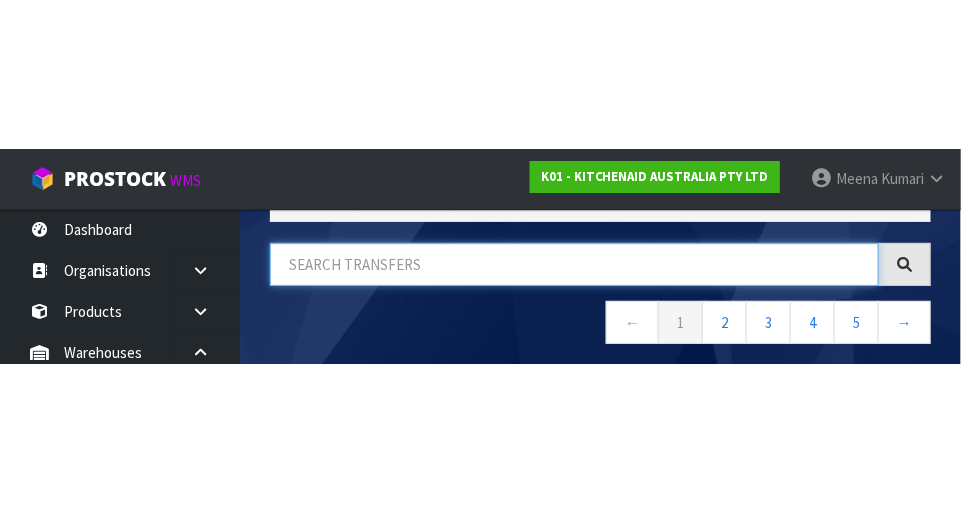 scroll, scrollTop: 135, scrollLeft: 0, axis: vertical 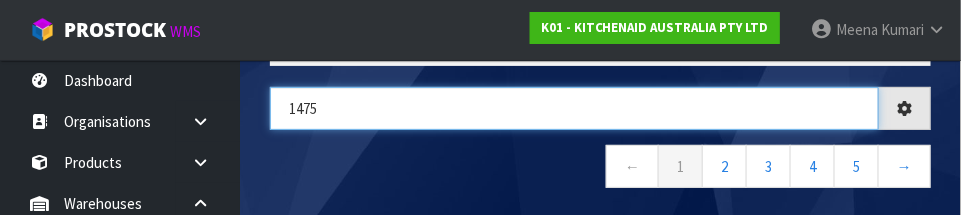 type on "1475" 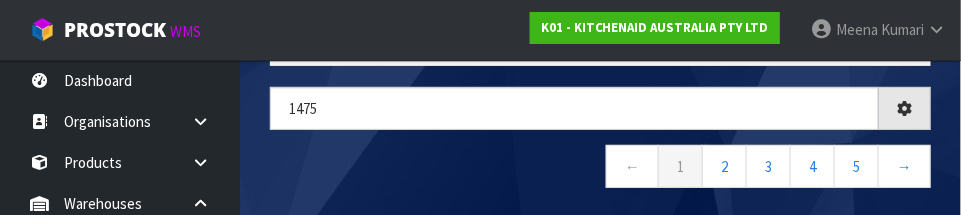 click on "←
1 2 3 4 5
→" at bounding box center (600, 169) 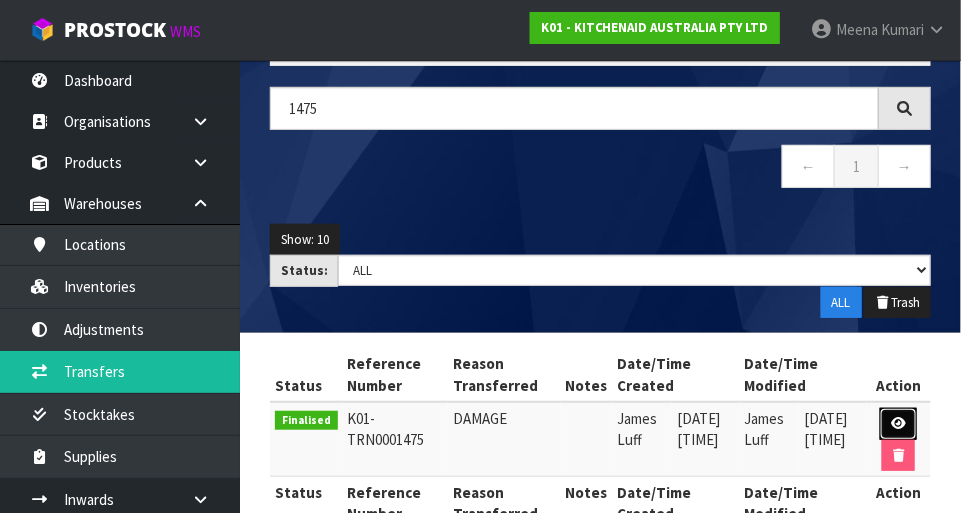 click at bounding box center (898, 423) 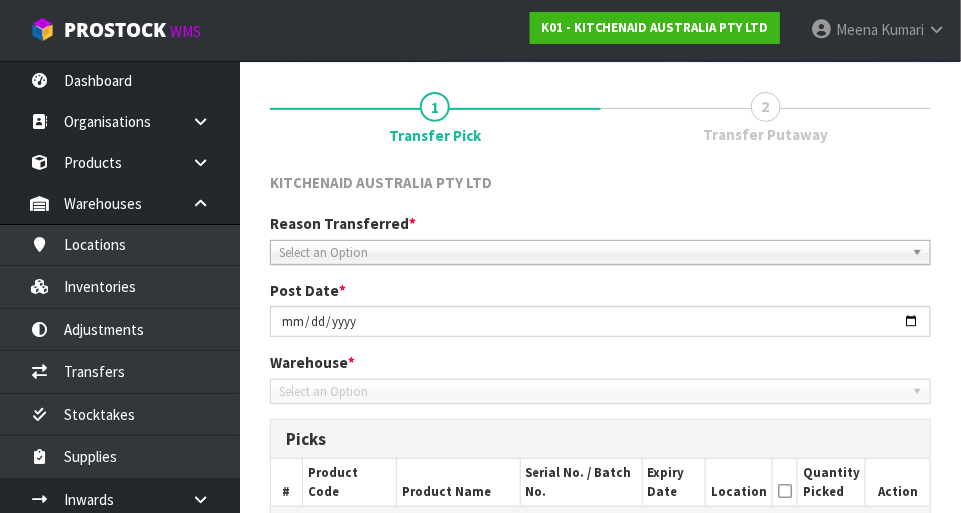 scroll, scrollTop: 415, scrollLeft: 0, axis: vertical 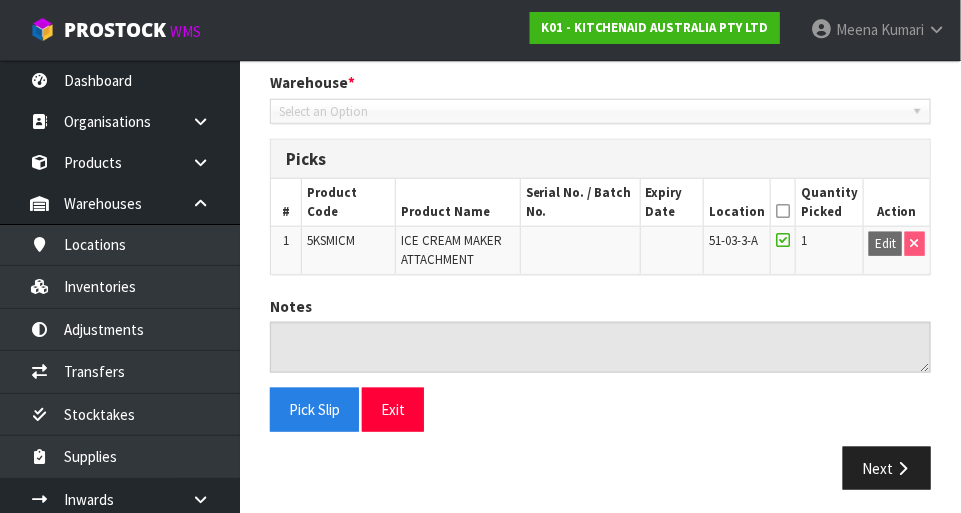 type on "[DATE]" 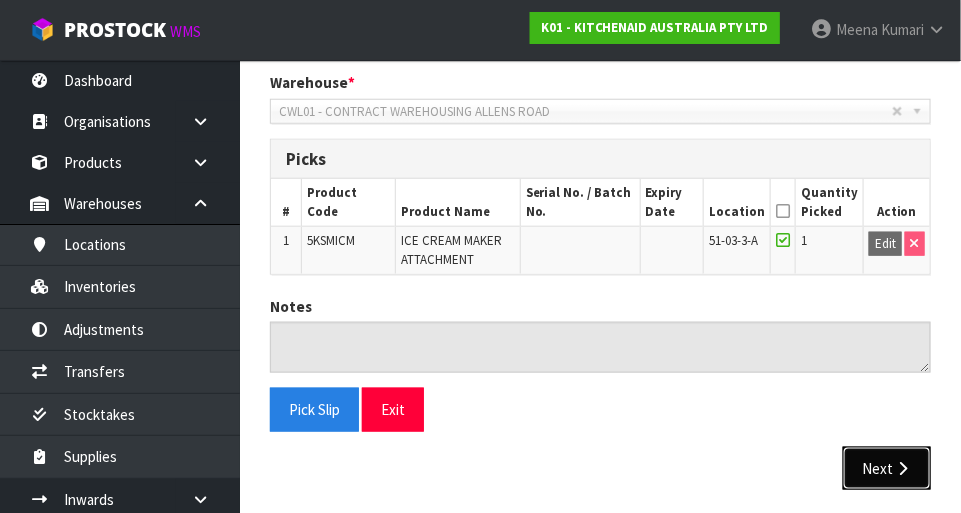 click on "Next" at bounding box center [887, 468] 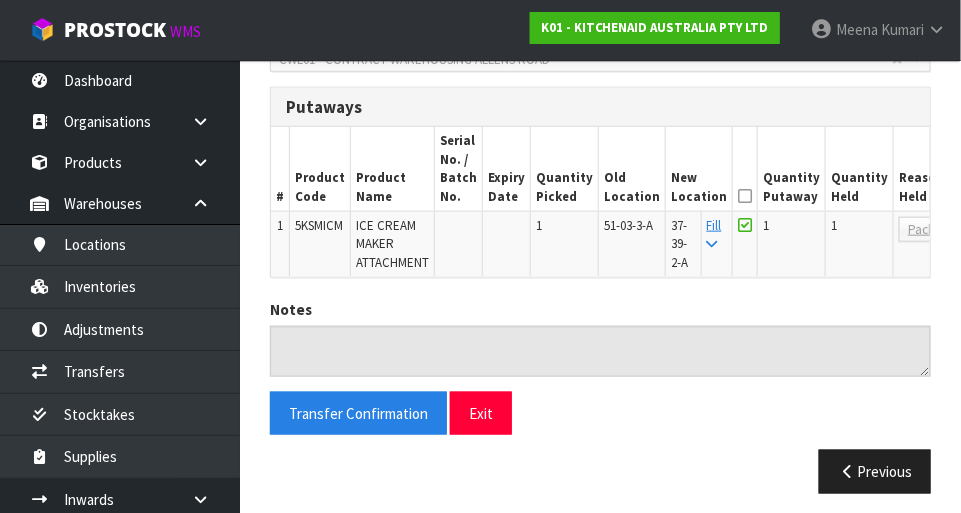scroll, scrollTop: 474, scrollLeft: 0, axis: vertical 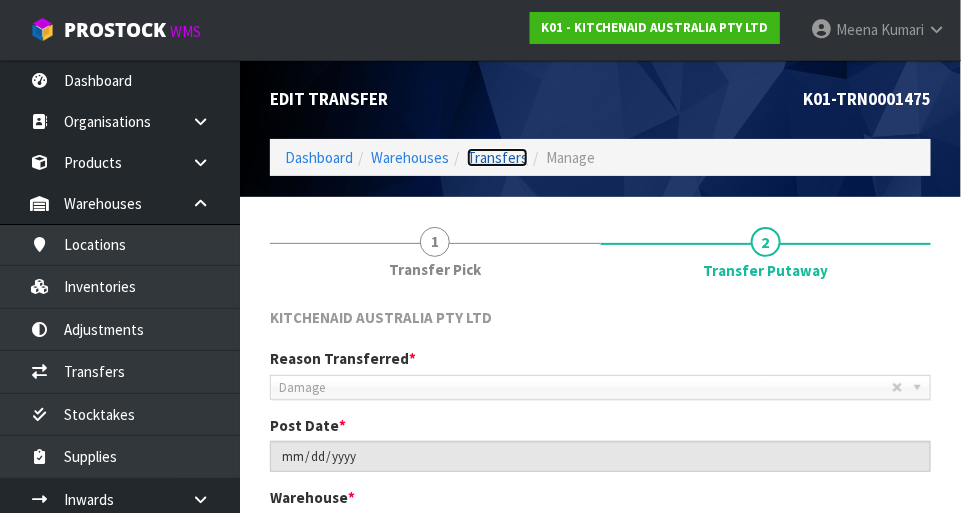 click on "Transfers" at bounding box center (497, 157) 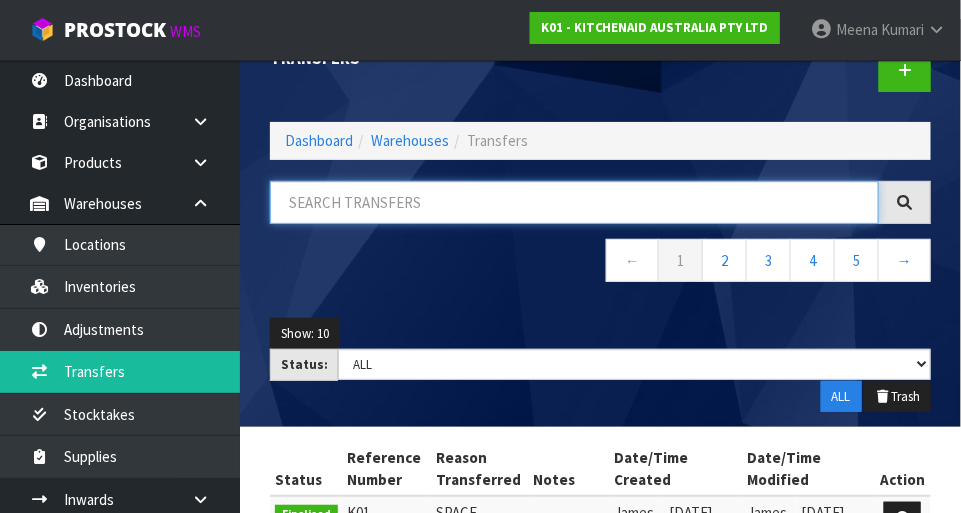 click at bounding box center [574, 202] 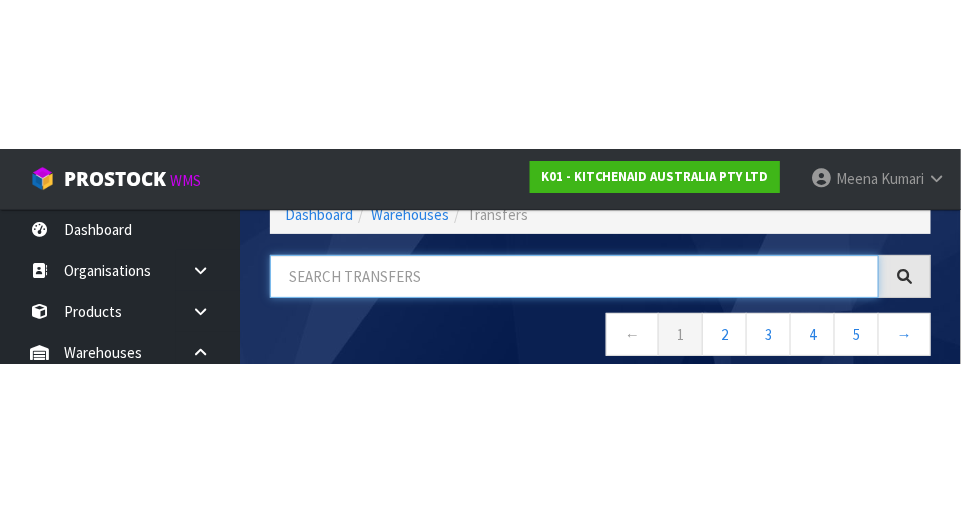 scroll, scrollTop: 135, scrollLeft: 0, axis: vertical 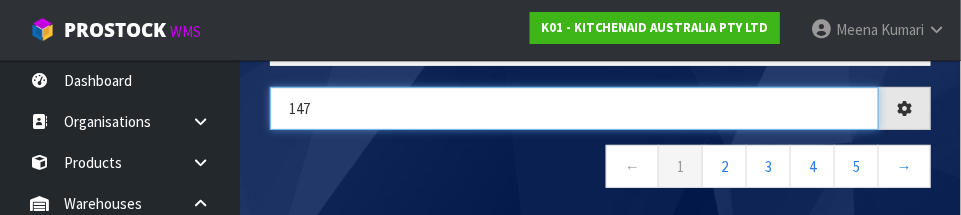 type on "147" 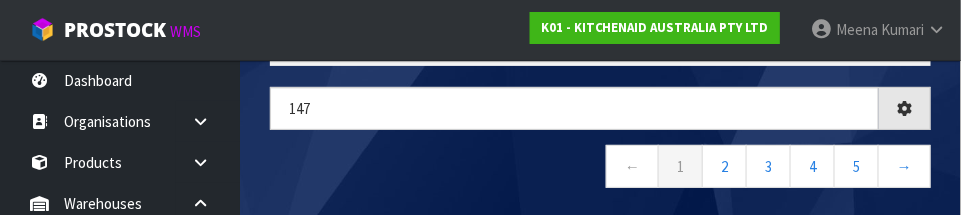 click on "←
1 2 3 4 5
→" at bounding box center [600, 169] 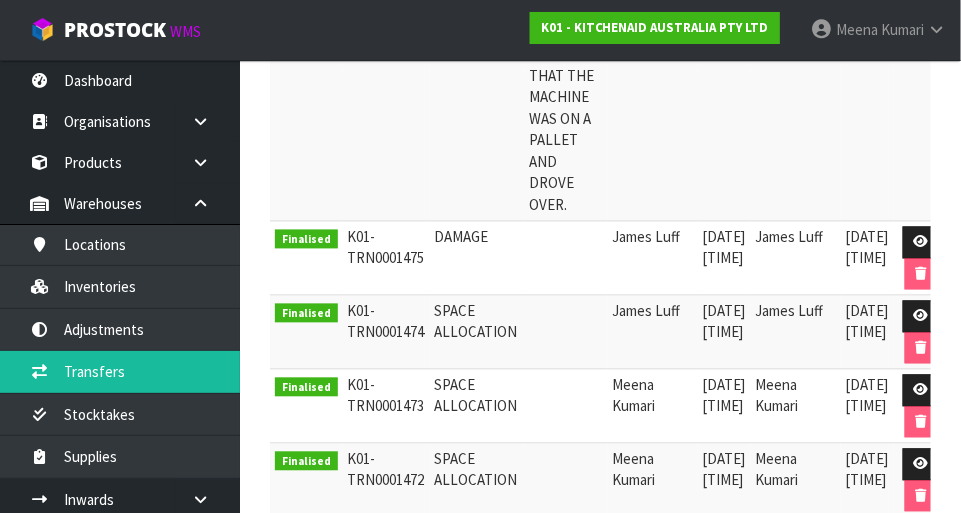 scroll, scrollTop: 914, scrollLeft: 0, axis: vertical 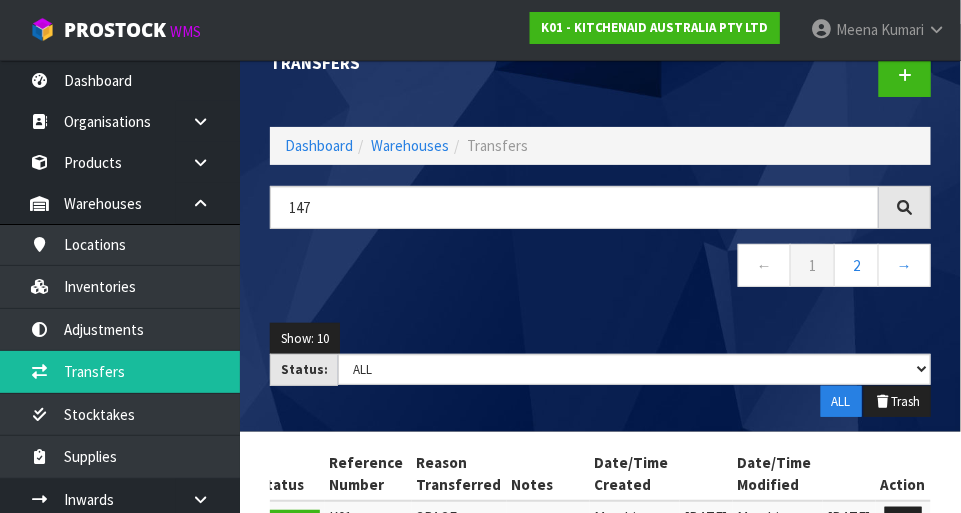 click on "Kumari" at bounding box center [902, 29] 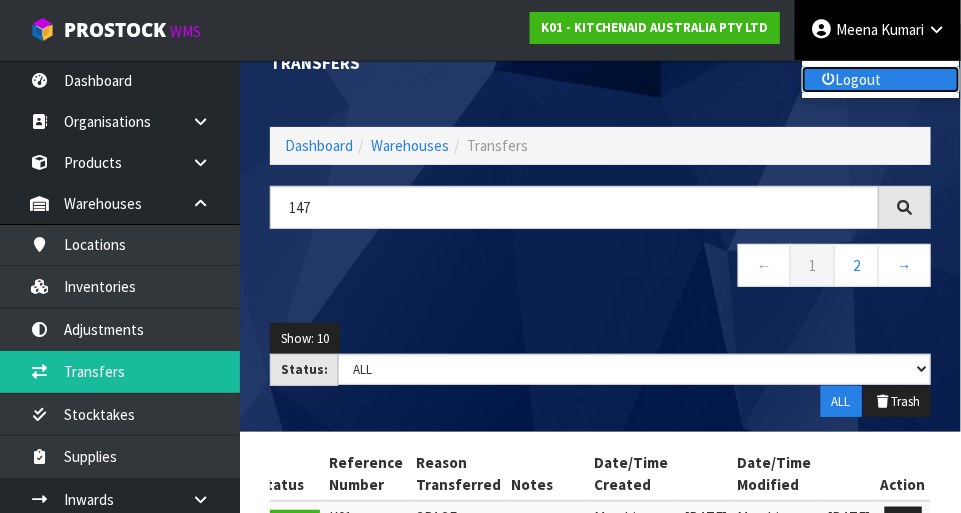 click on "Logout" at bounding box center (881, 79) 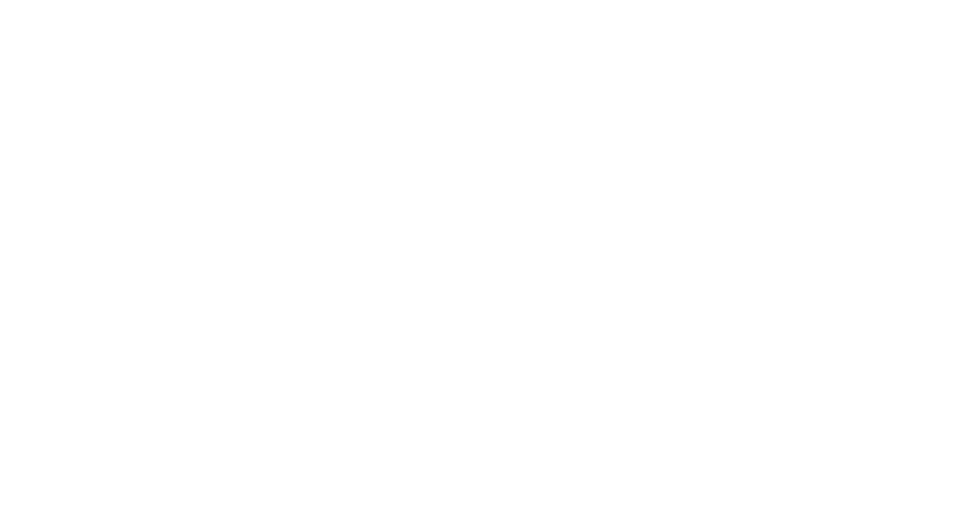scroll, scrollTop: 0, scrollLeft: 0, axis: both 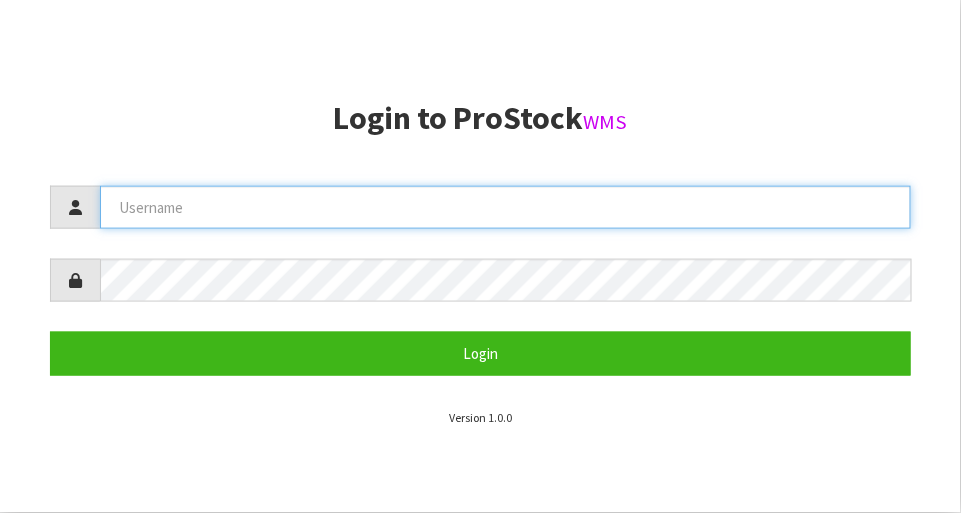 click at bounding box center [505, 207] 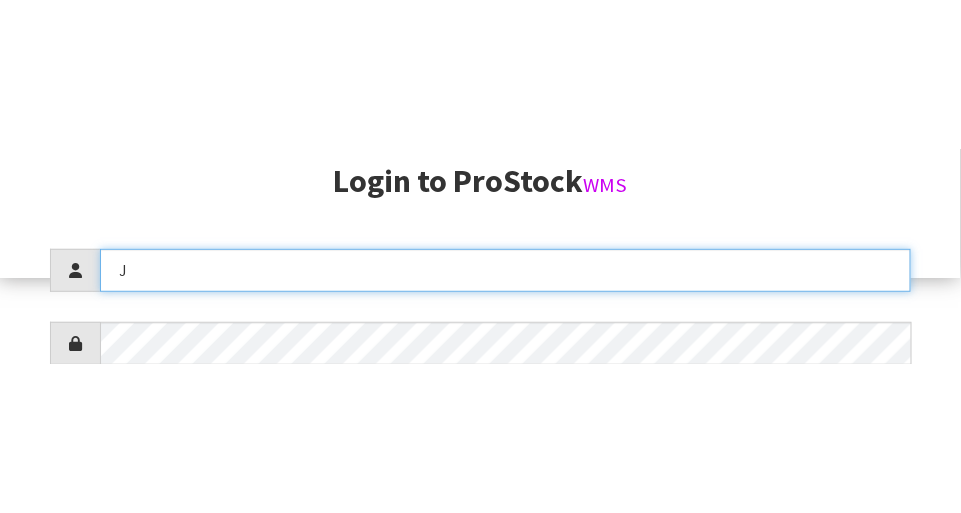 scroll, scrollTop: 217, scrollLeft: 0, axis: vertical 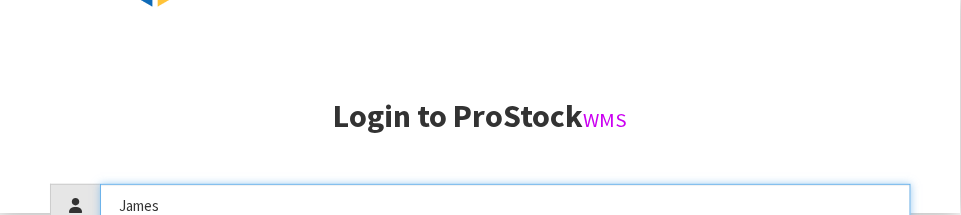 type on "James" 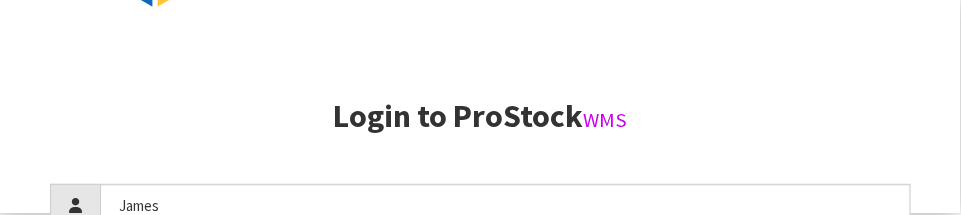click on "Login to ProStock  WMS" at bounding box center [480, 116] 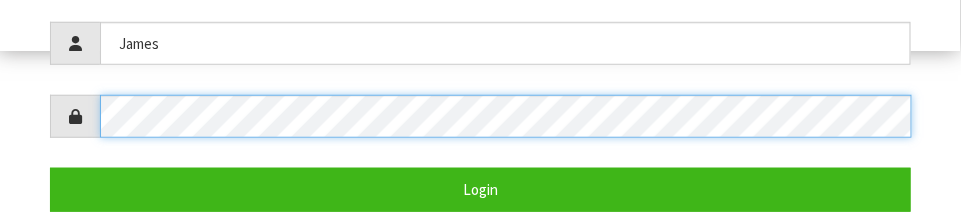 scroll, scrollTop: 388, scrollLeft: 0, axis: vertical 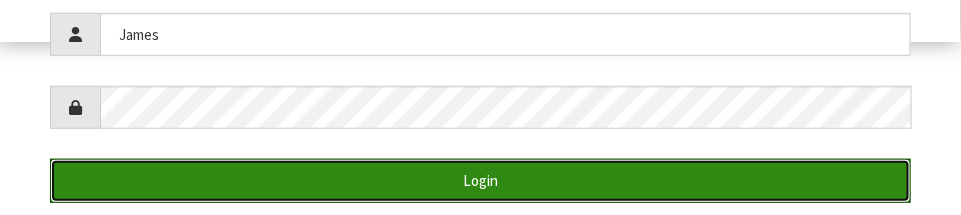 click on "Login" at bounding box center (480, 180) 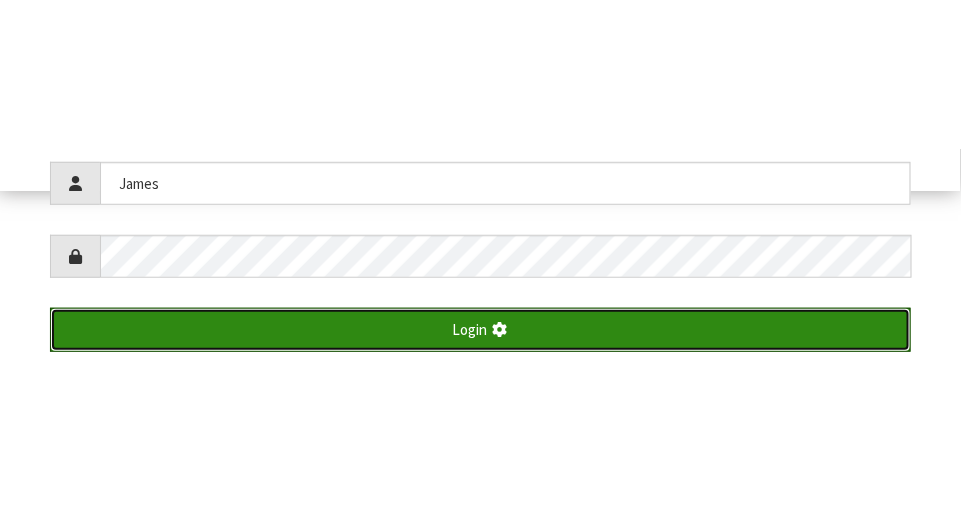 scroll, scrollTop: 513, scrollLeft: 0, axis: vertical 